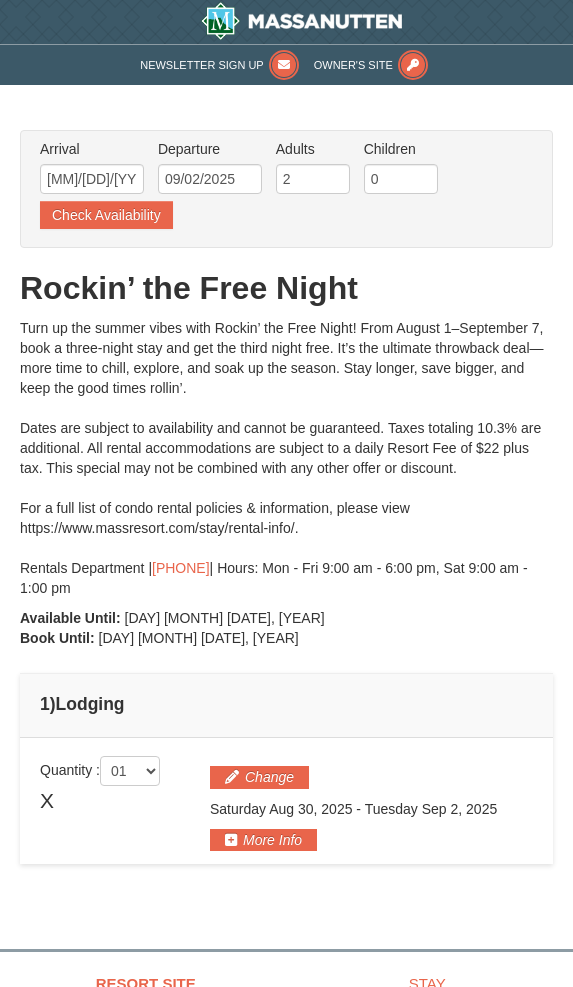 scroll, scrollTop: 195, scrollLeft: 0, axis: vertical 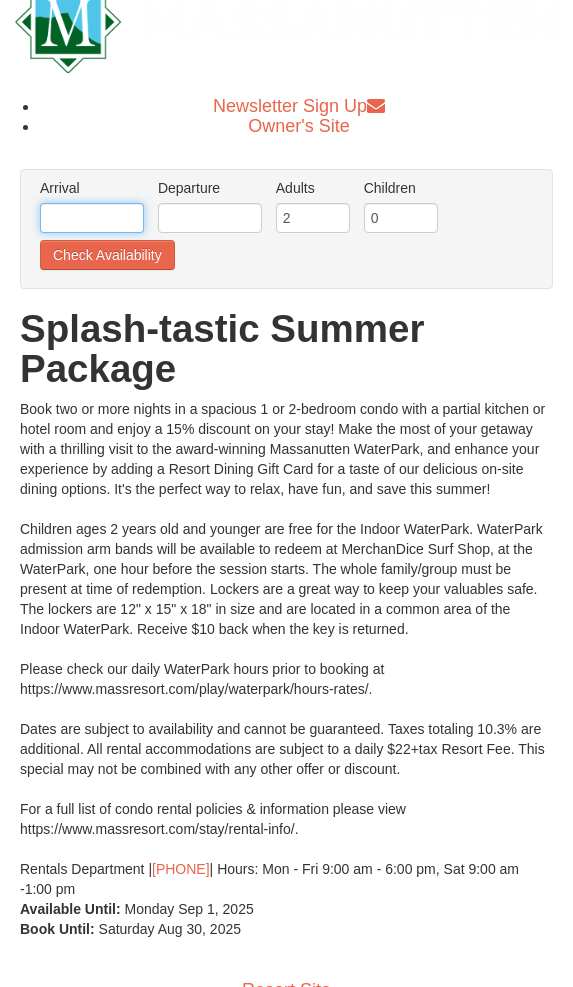 click at bounding box center [92, 218] 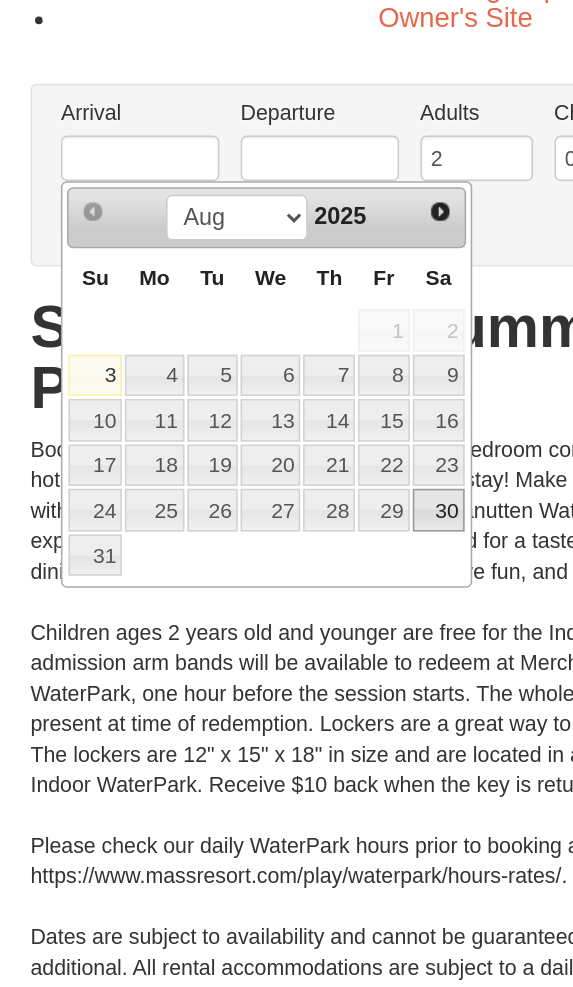 click on "30" at bounding box center (288, 449) 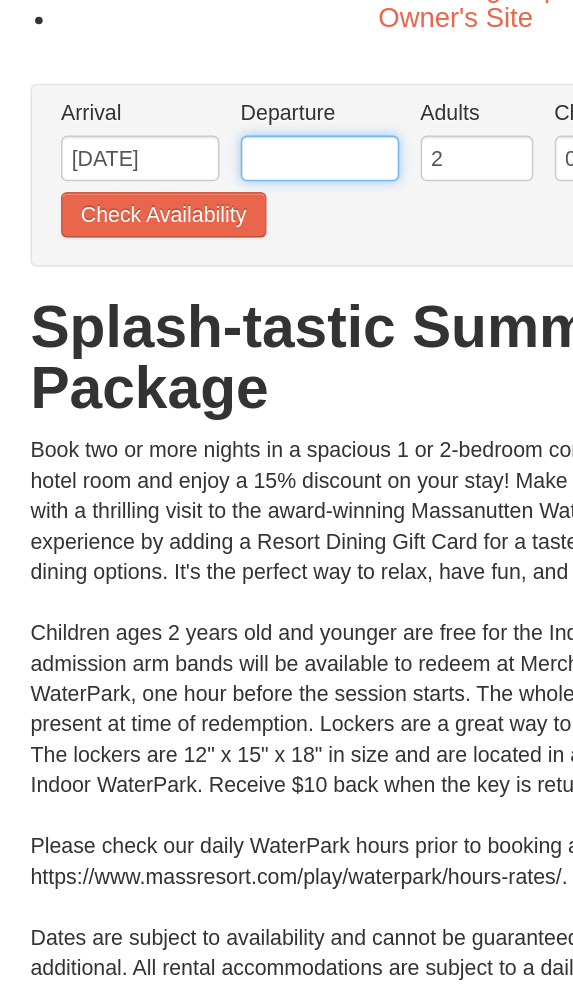 click at bounding box center (210, 218) 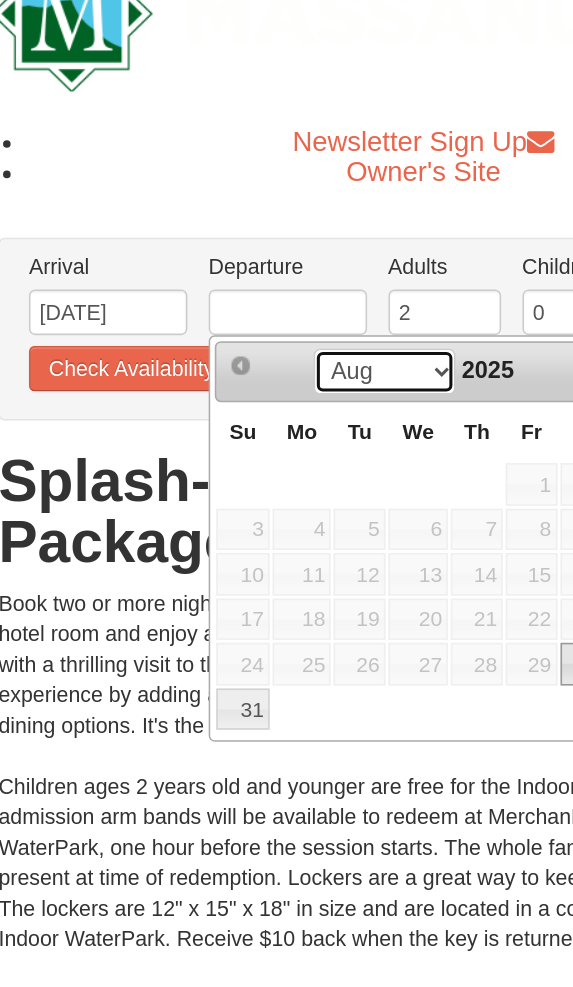 click on "Aug Sep" at bounding box center (273, 257) 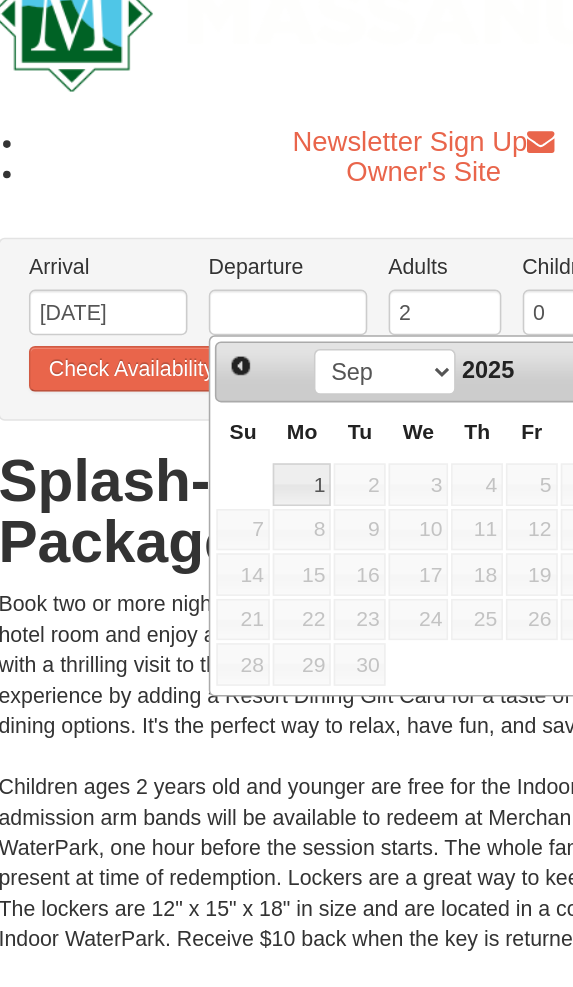 click on "2" at bounding box center [257, 331] 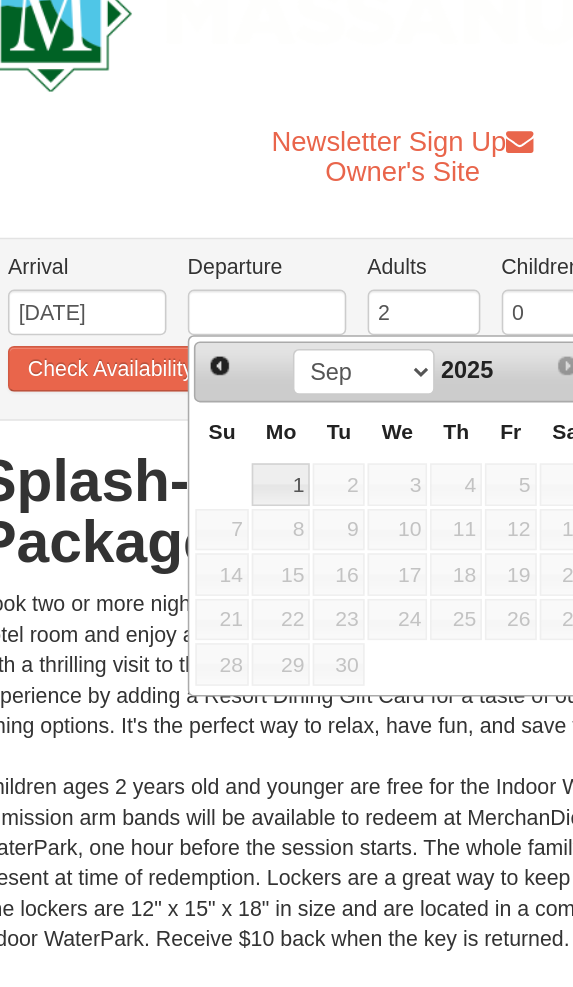click on "1" at bounding box center [219, 331] 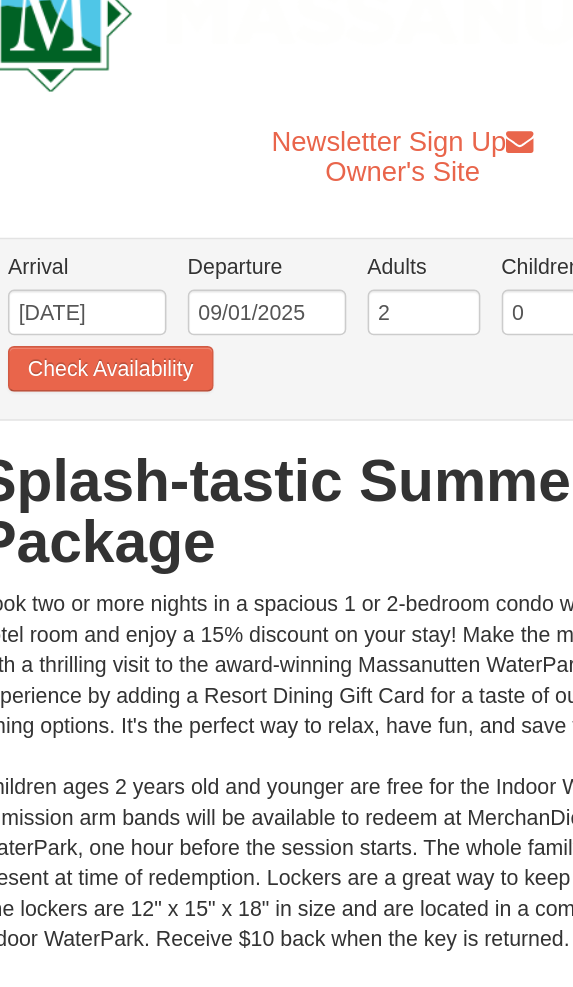 click on "Check Availability" at bounding box center [107, 255] 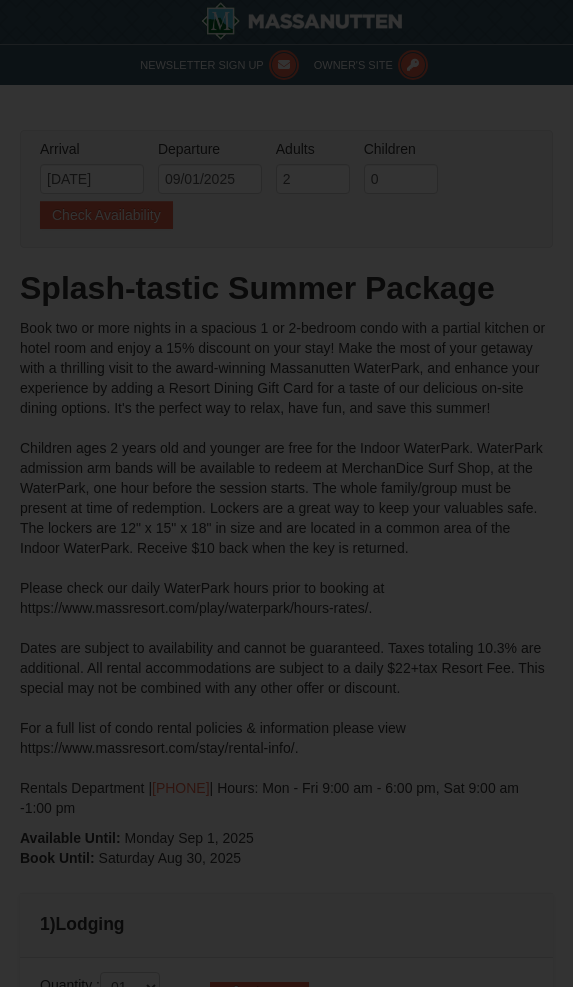 scroll, scrollTop: 323, scrollLeft: 0, axis: vertical 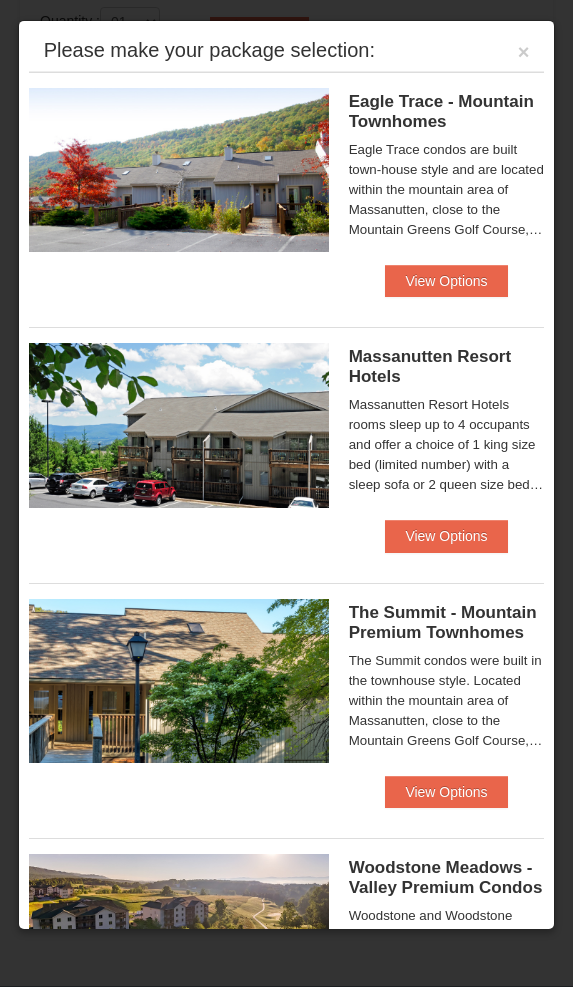 click on "View Options" at bounding box center [446, 536] 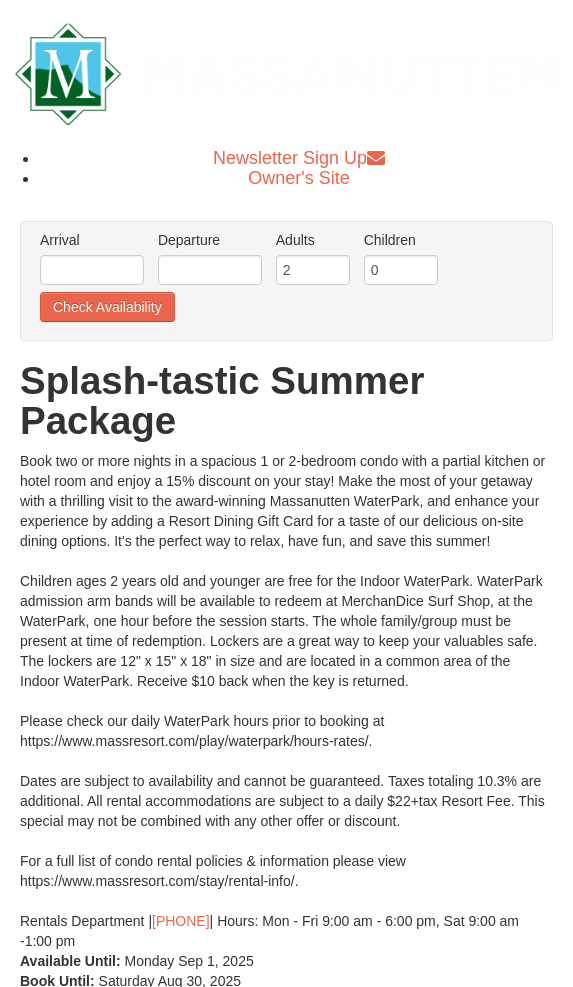 scroll, scrollTop: 94, scrollLeft: 35, axis: both 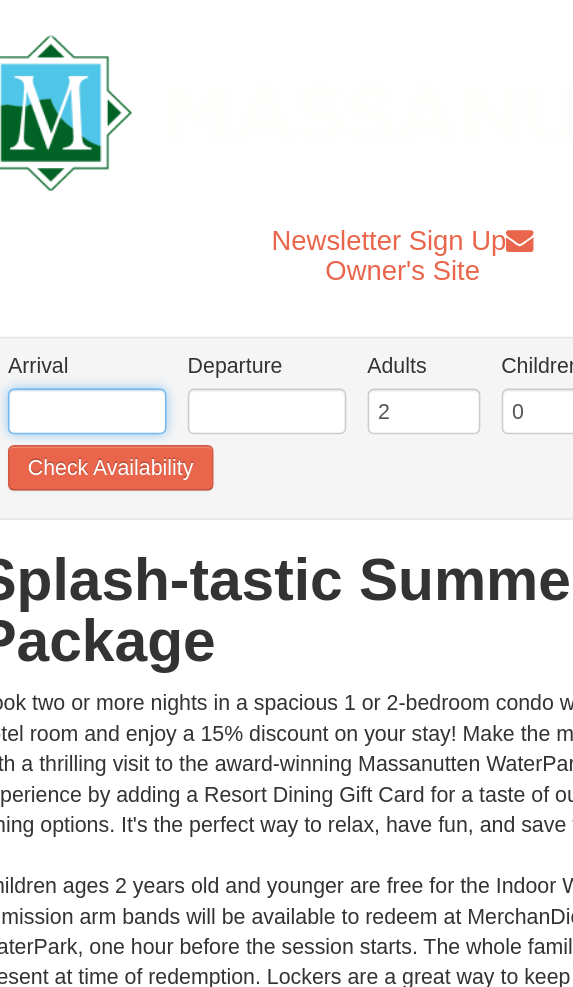 click at bounding box center (92, 270) 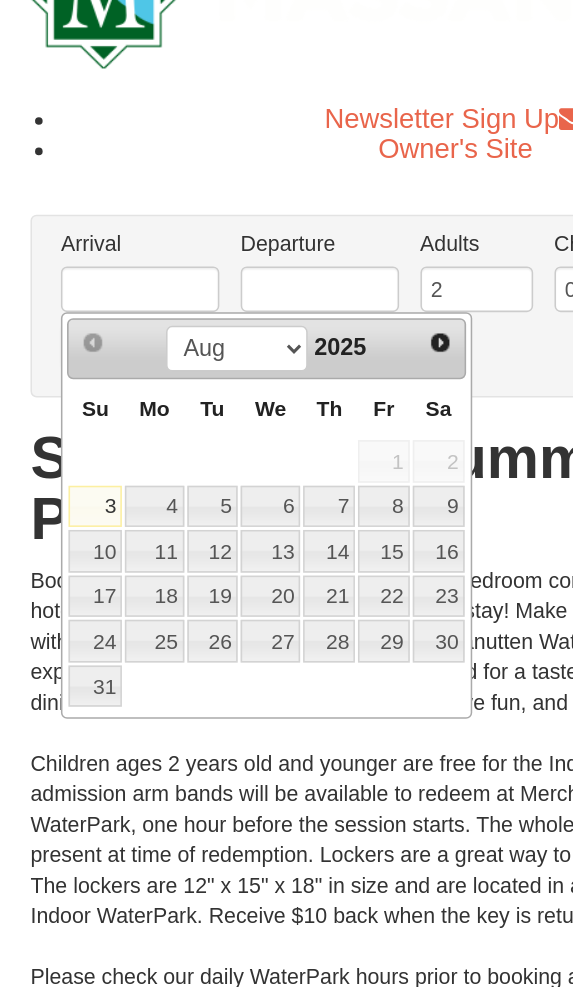 click on "Owner's Site" at bounding box center (299, 178) 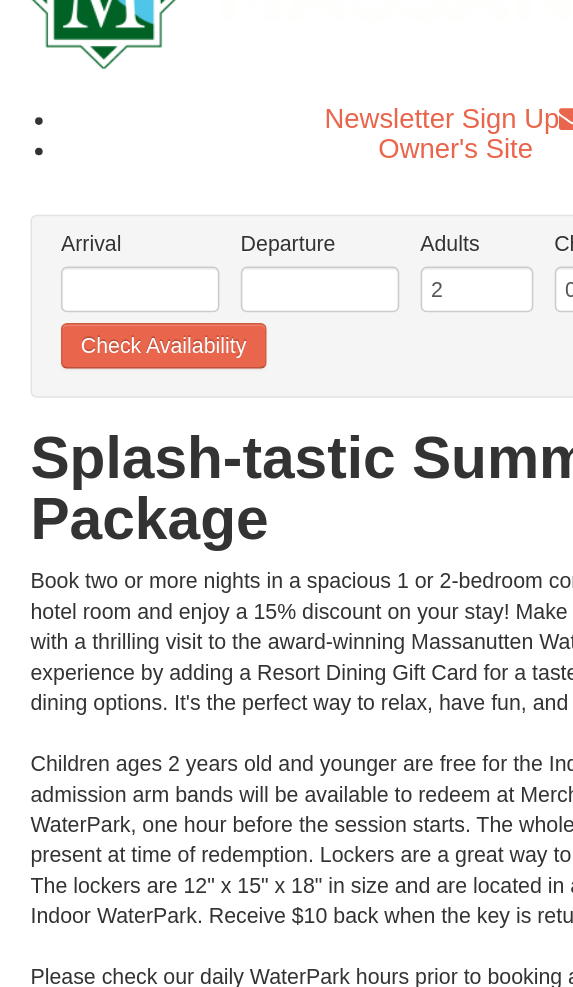 click on "Book two or more nights in a spacious 1 or 2-bedroom condo with a partial kitchen or hotel room and enjoy a 15% discount on your stay! Make the most of your getaway with a thrilling visit to the award-winning Massanutten WaterPark, and enhance your experience by adding a Resort Dining Gift Card for a taste of our delicious on-site dining options. It's the perfect way to relax, have fun, and save this summer! Children ages 2 years old and younger are free for the Indoor WaterPark. WaterPark admission arm bands will be available to redeem at MerchanDice Surf Shop, at the WaterPark, one hour before the session starts. The whole family/group must be present at time of redemption.  Lockers are a great way to keep your valuables safe. The lockers are 12" x 15" x 18" in size and are located in a common area of the Indoor WaterPark. Receive $10 back when the key is returned.    Please check our daily WaterPark hours prior to booking at https://www.massresort.com/play/waterpark/hours-rates/.  540.289.4952" at bounding box center (286, 701) 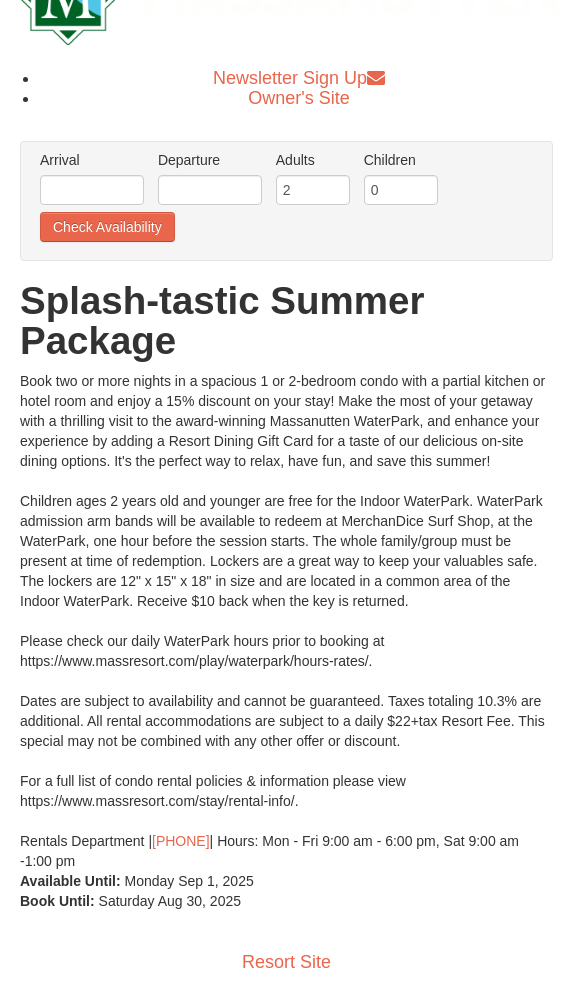 scroll, scrollTop: 0, scrollLeft: 0, axis: both 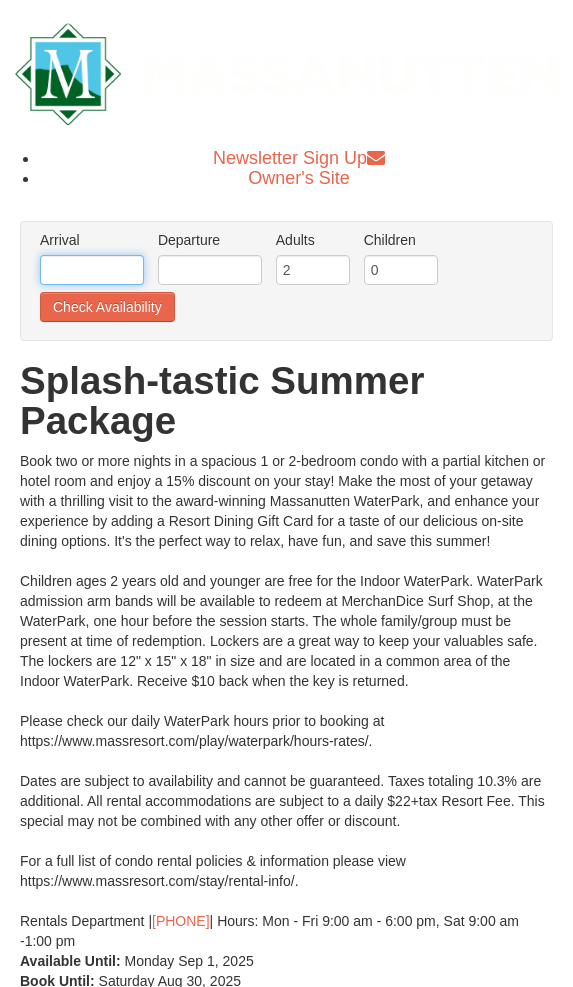 click at bounding box center [92, 270] 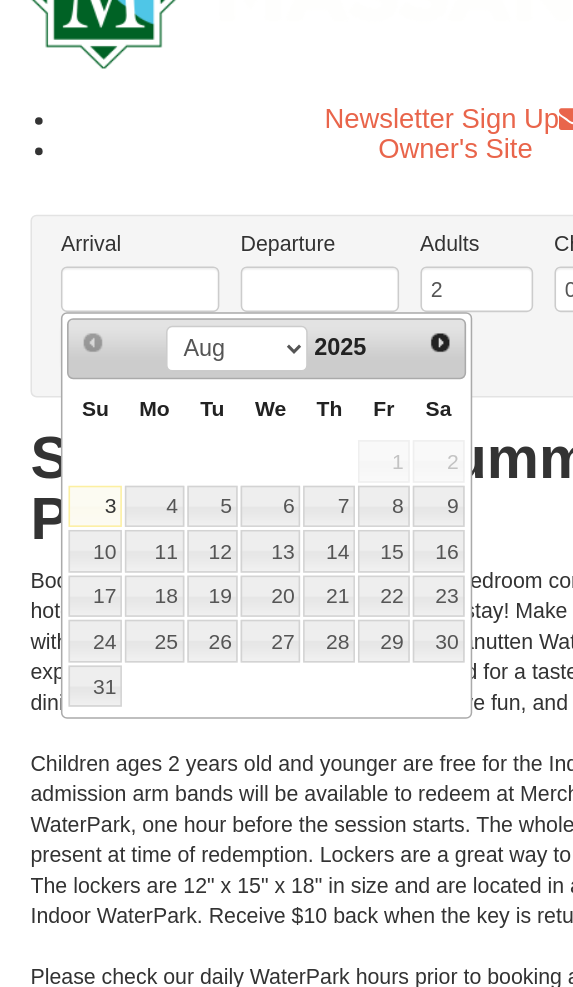 click on "Owner's Site" at bounding box center [299, 178] 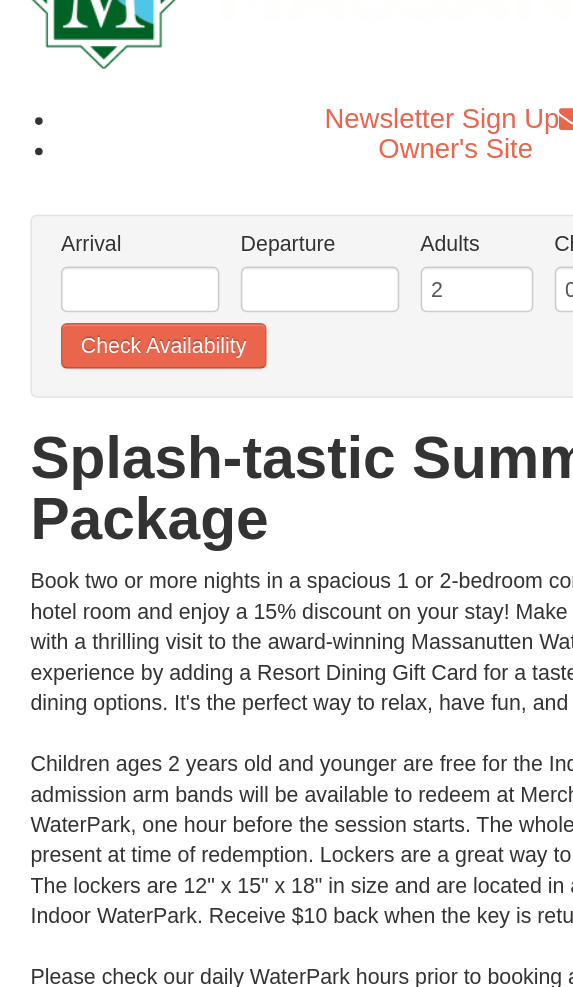 click on "Newsletter Sign Up" at bounding box center (299, 158) 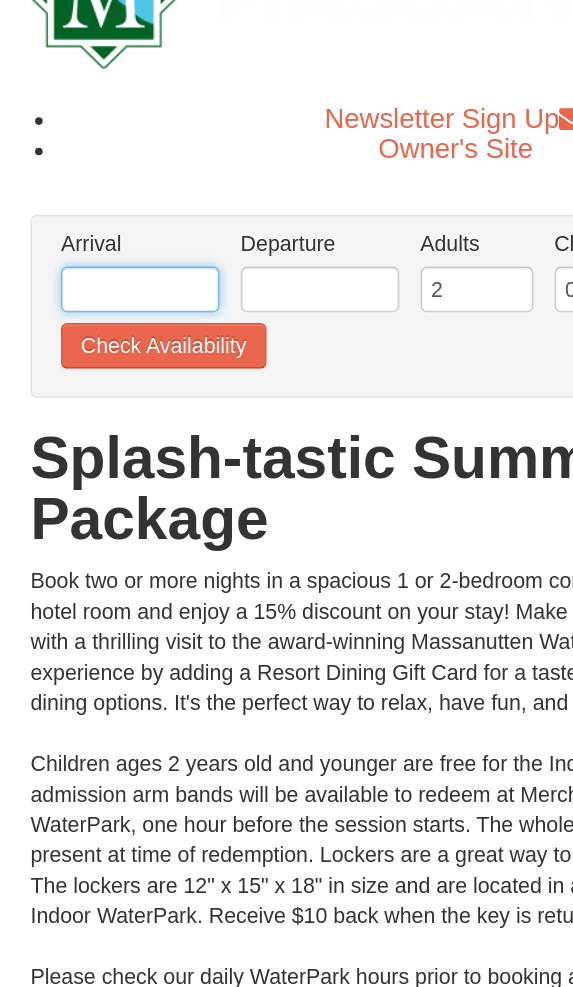 click at bounding box center (92, 270) 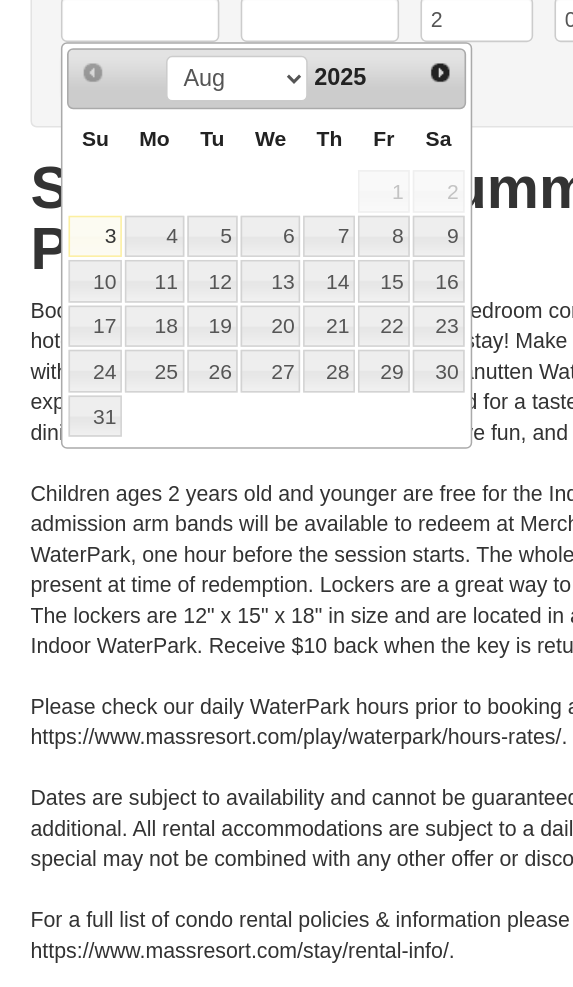 click on "30" at bounding box center [288, 501] 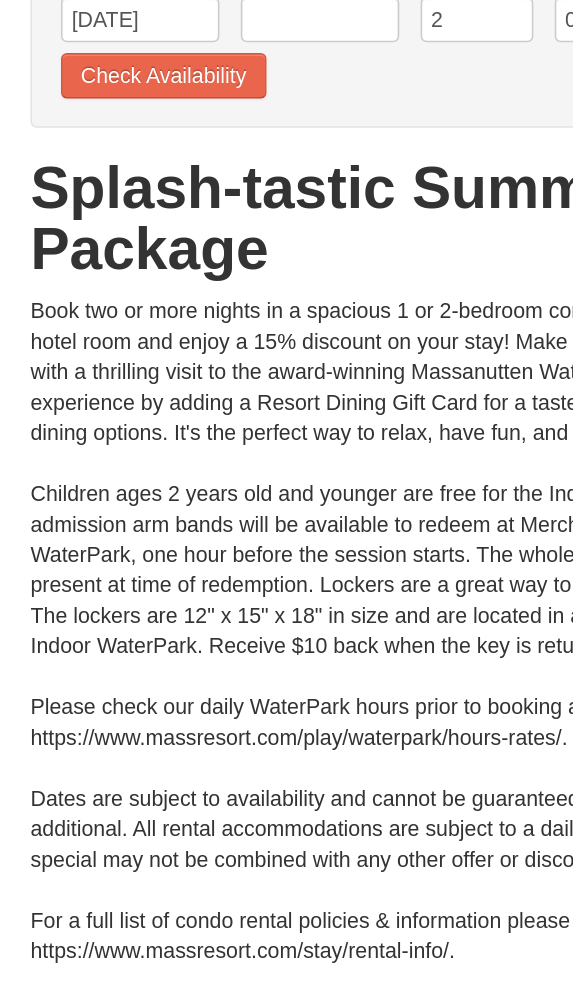 scroll, scrollTop: 19, scrollLeft: 0, axis: vertical 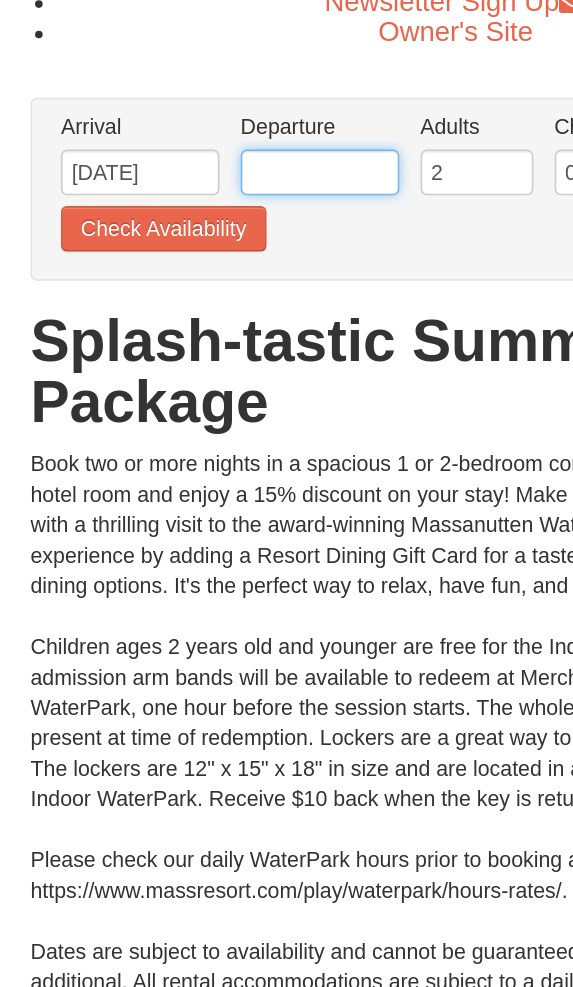 click at bounding box center (210, 251) 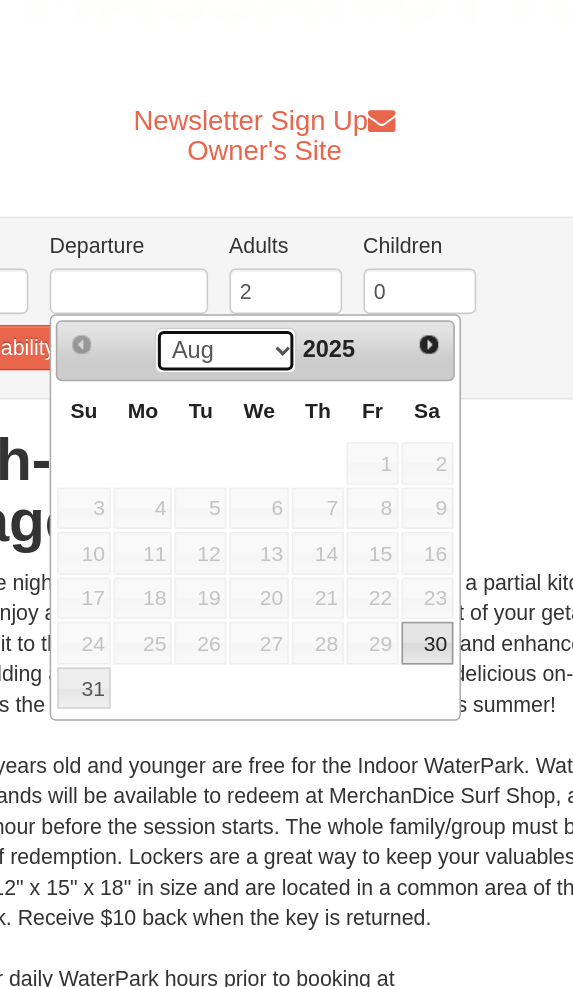 click on "Aug Sep" at bounding box center (273, 290) 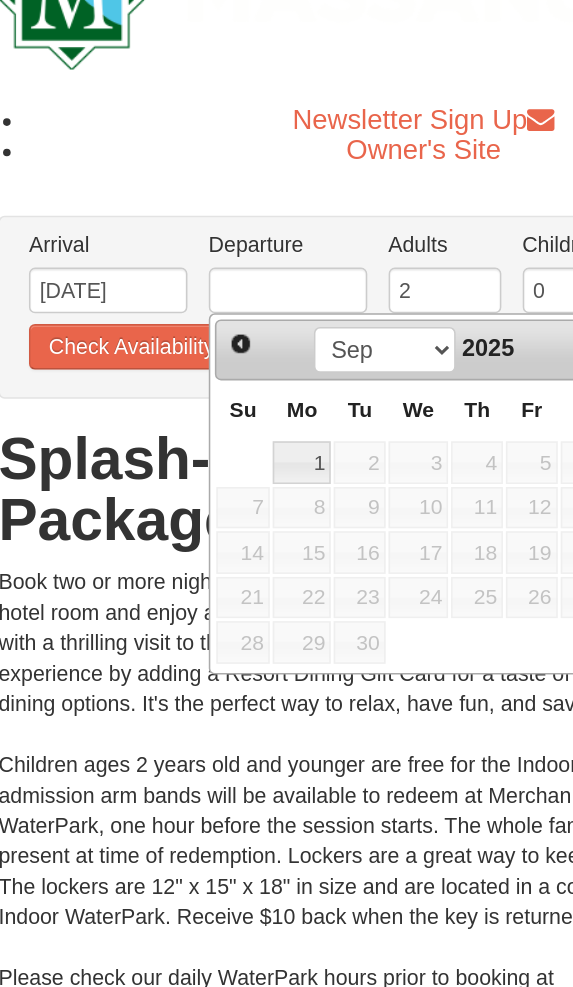 click on "Splash-tastic Summer Package" at bounding box center (286, 382) 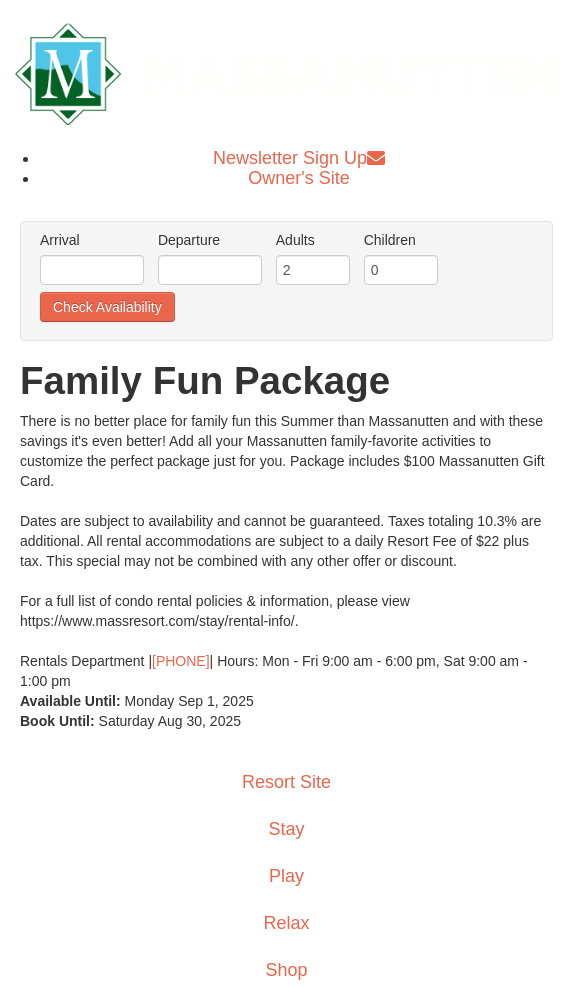 scroll, scrollTop: -1, scrollLeft: 0, axis: vertical 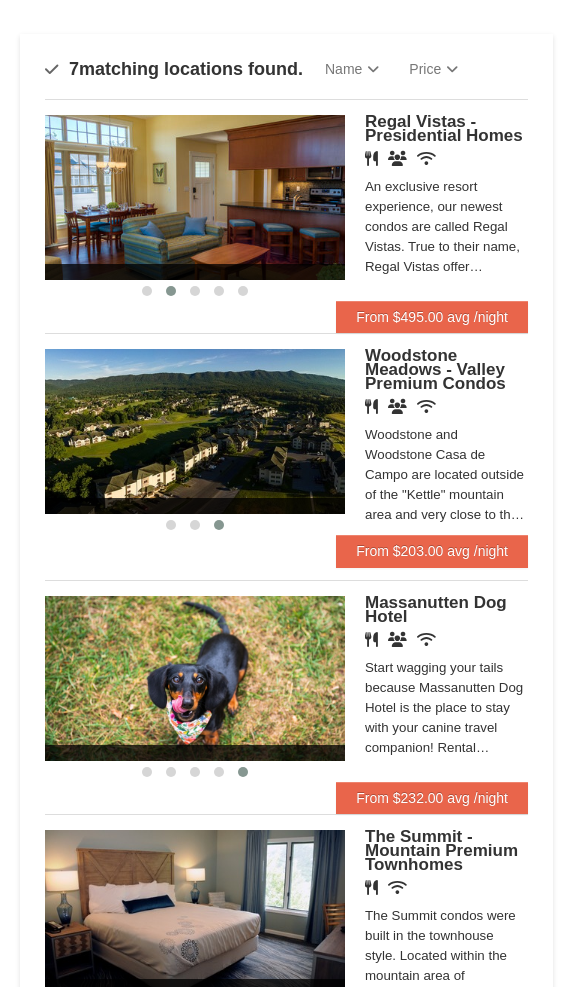 click at bounding box center [195, 431] 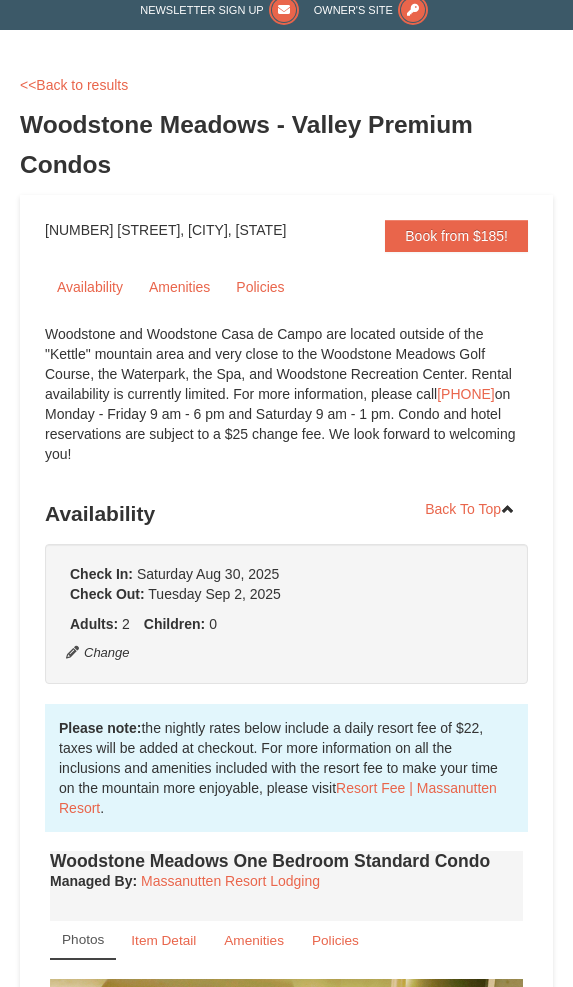 scroll, scrollTop: 211, scrollLeft: 0, axis: vertical 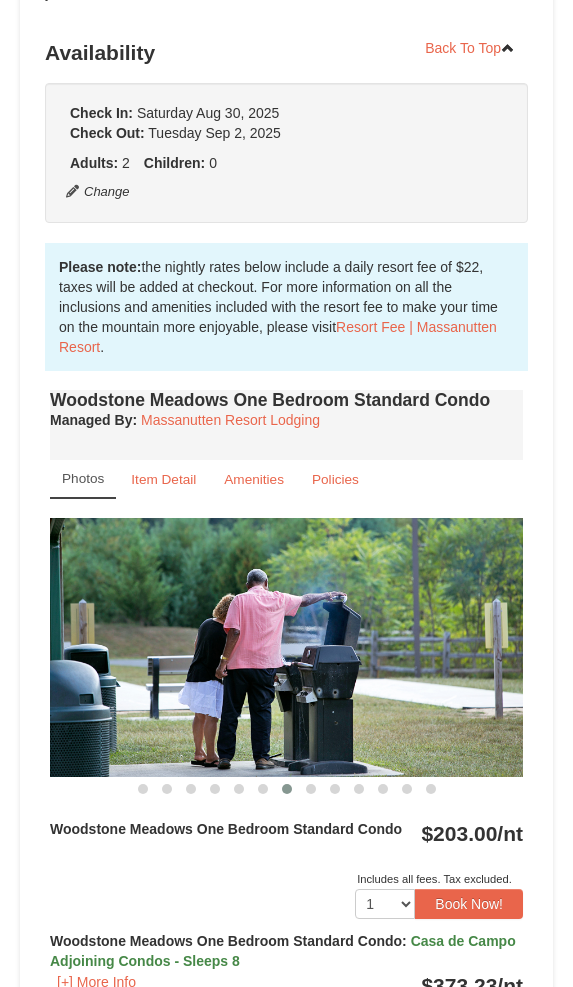 click at bounding box center [286, 647] 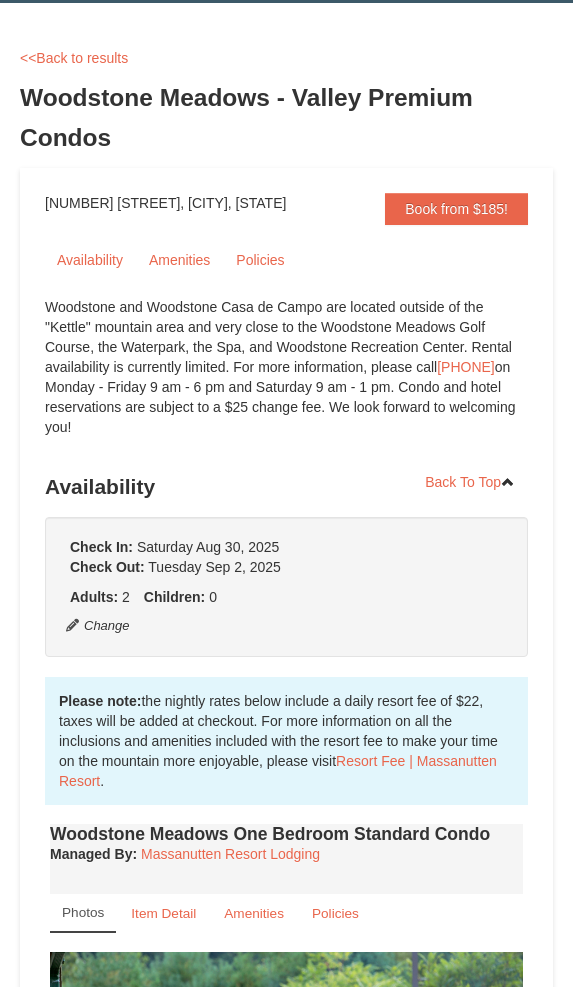 scroll, scrollTop: 0, scrollLeft: 0, axis: both 